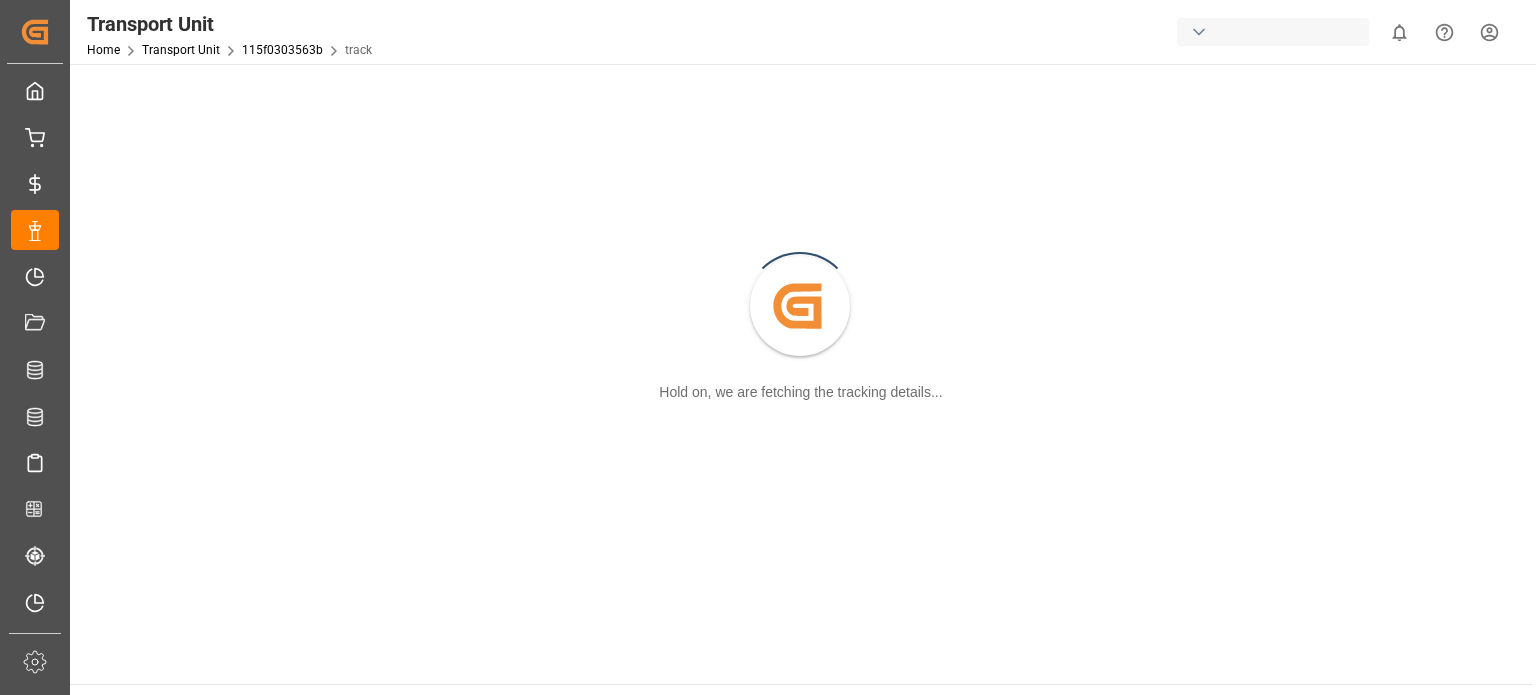 scroll, scrollTop: 0, scrollLeft: 0, axis: both 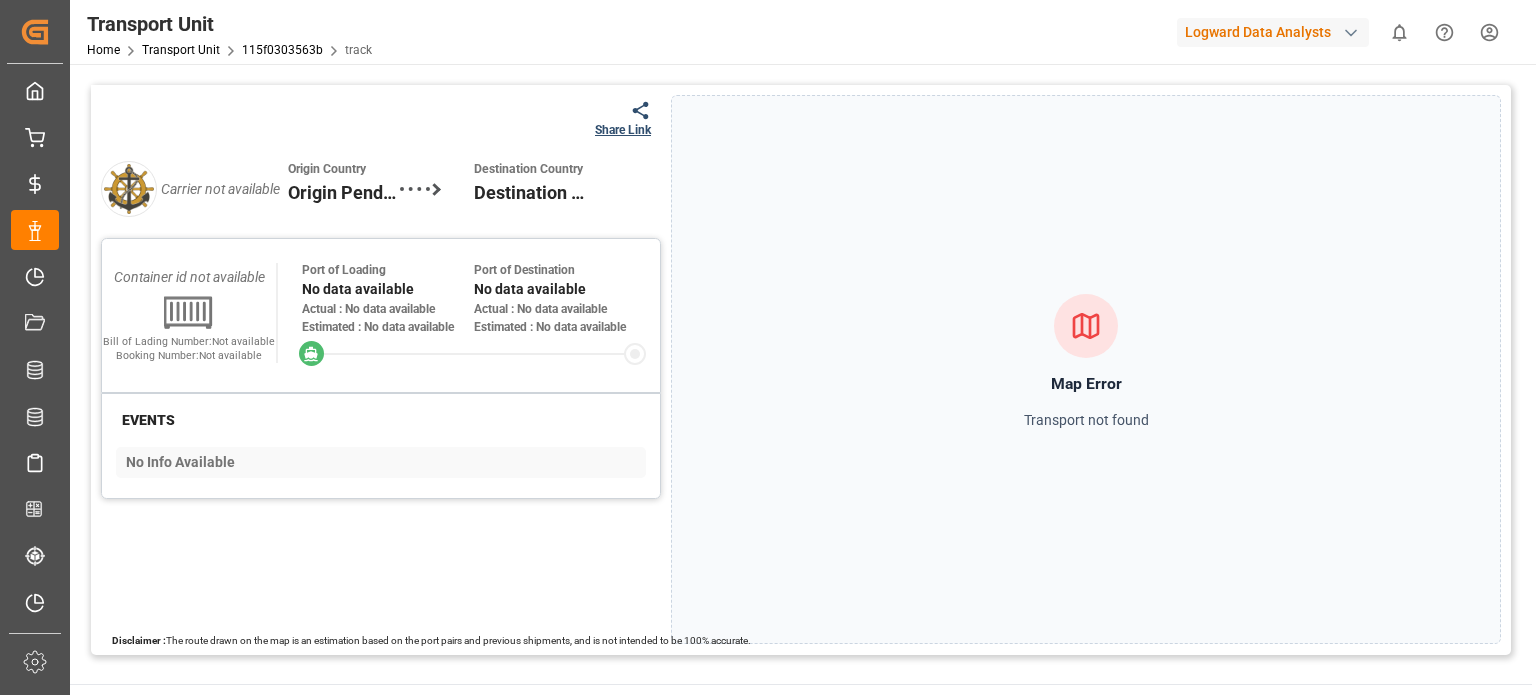 click on "Logward Data Analysts" at bounding box center (1273, 32) 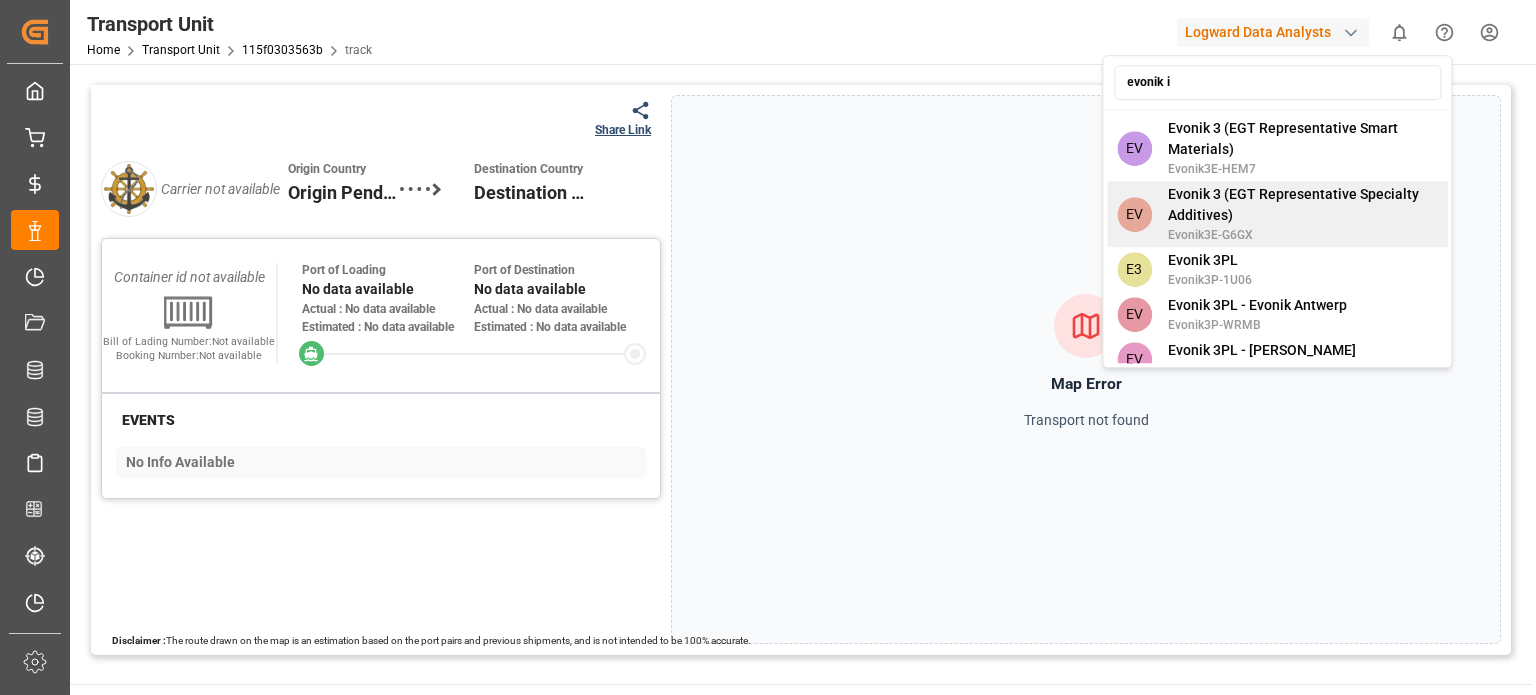 scroll, scrollTop: 0, scrollLeft: 0, axis: both 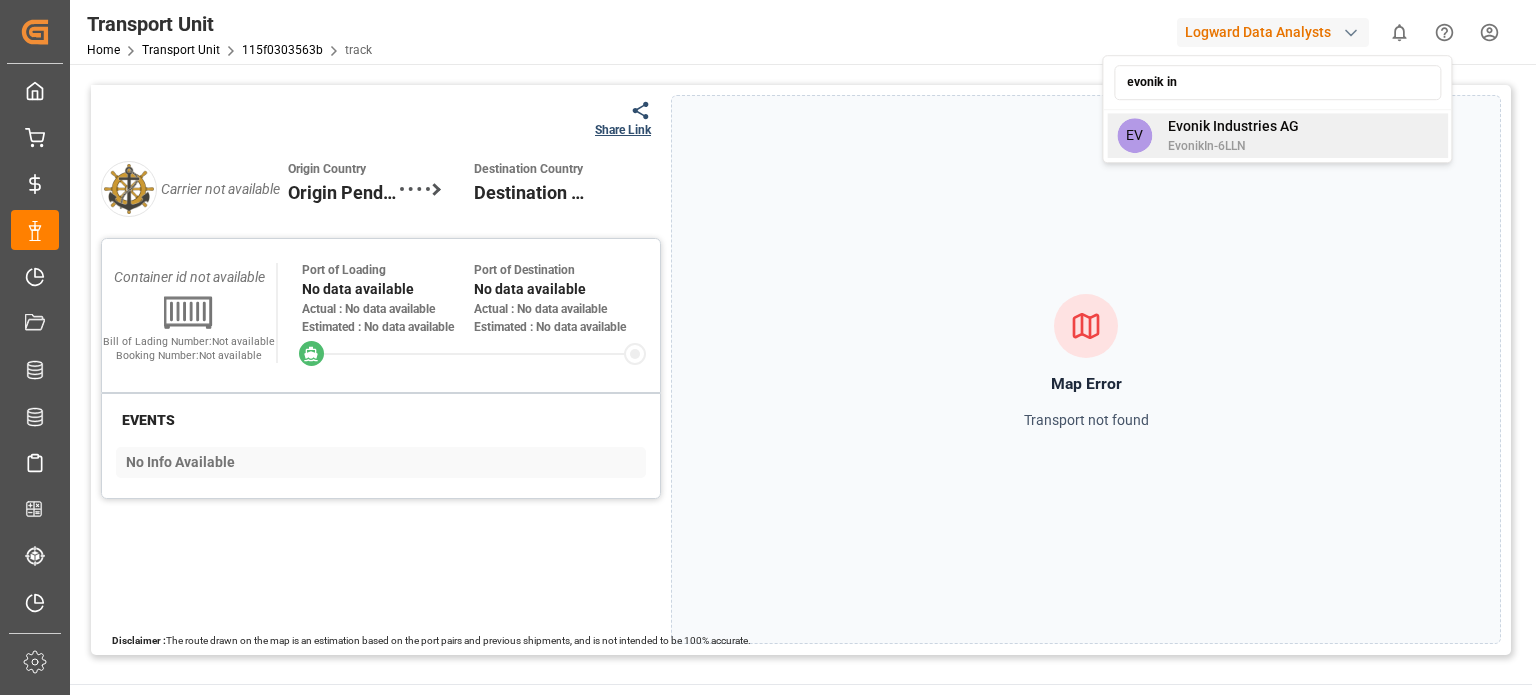 type on "evonik in" 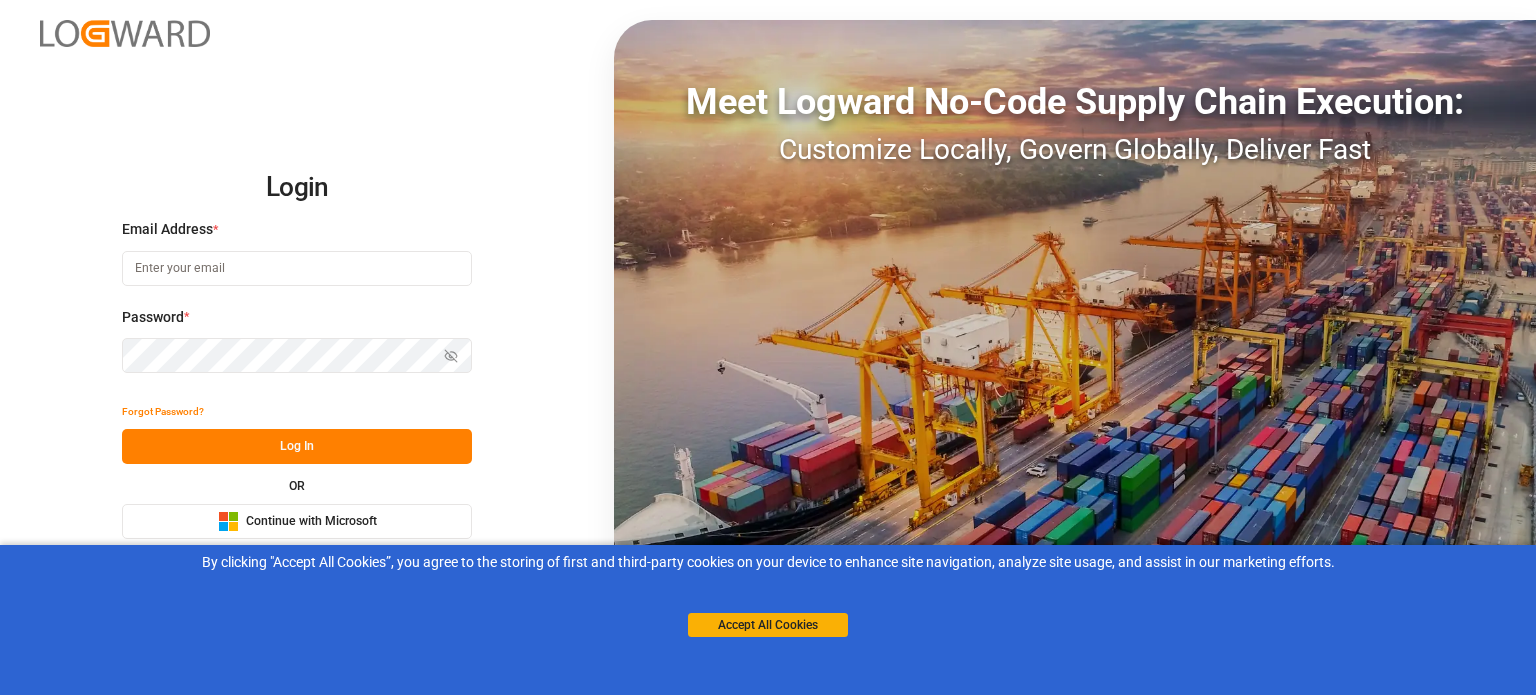 scroll, scrollTop: 0, scrollLeft: 0, axis: both 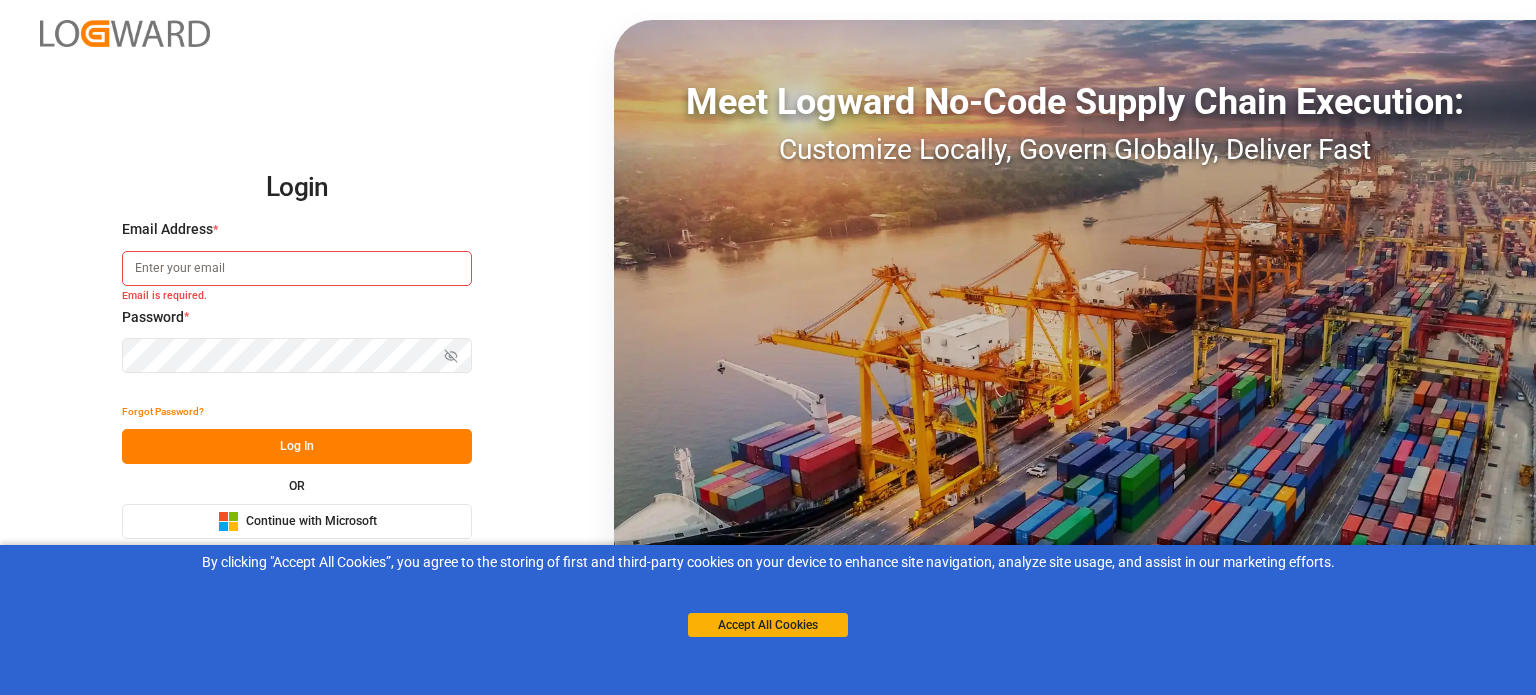 type on "pranay.nimje@logward.com" 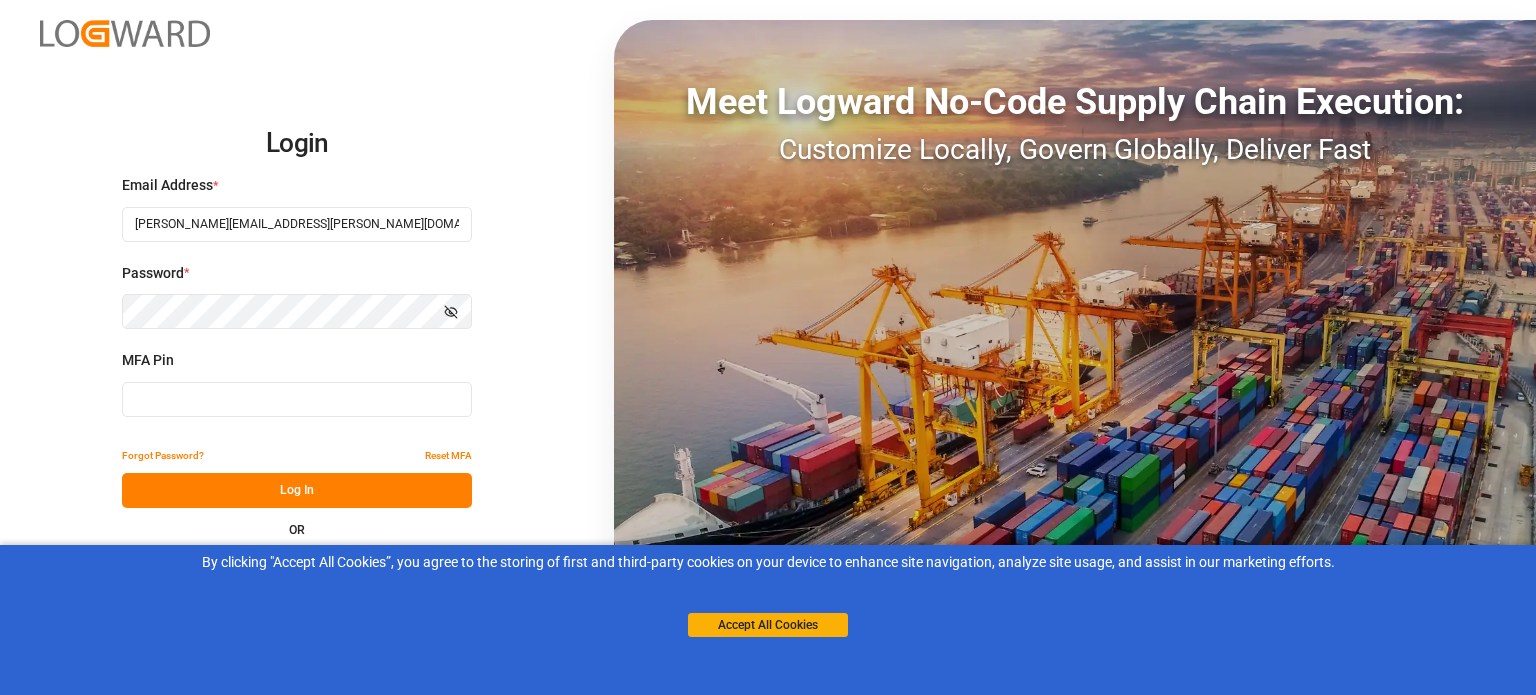 type on "419295" 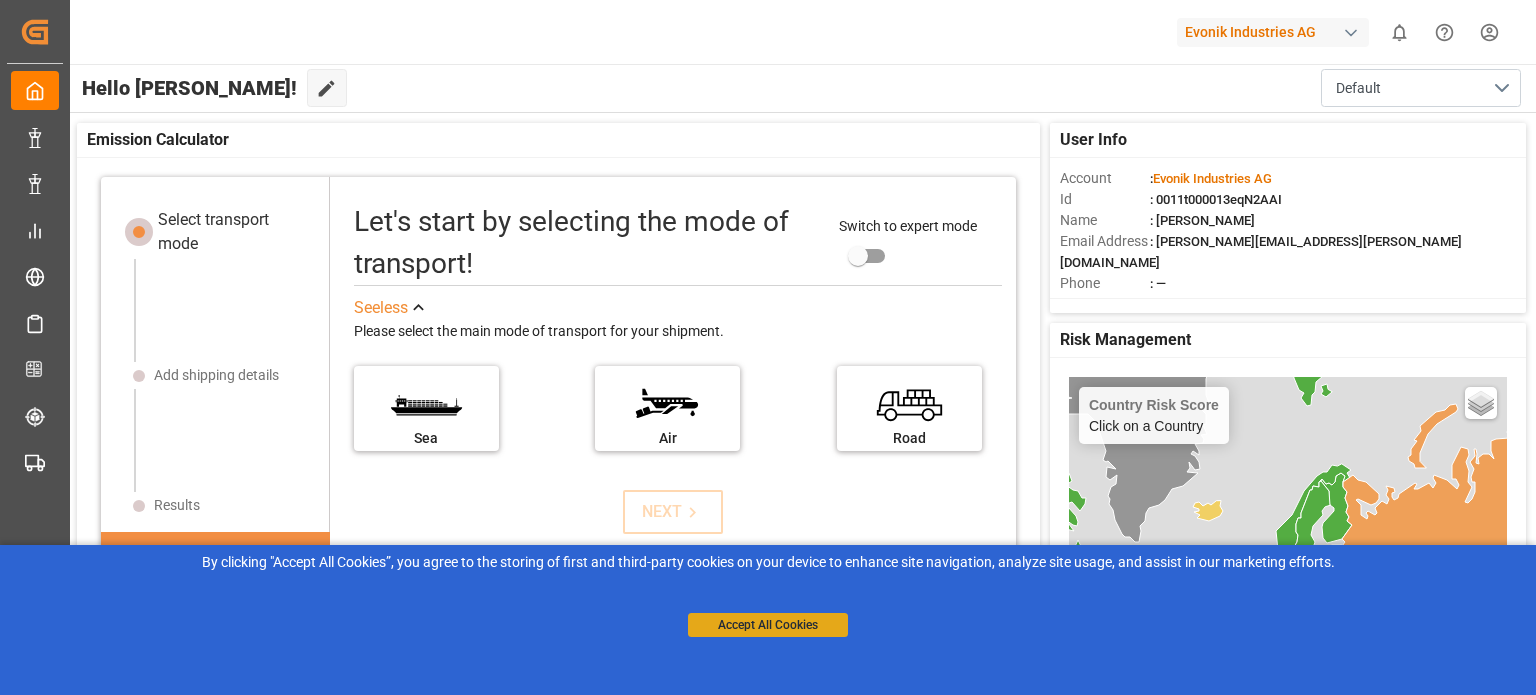 click on "Accept All Cookies" at bounding box center (768, 625) 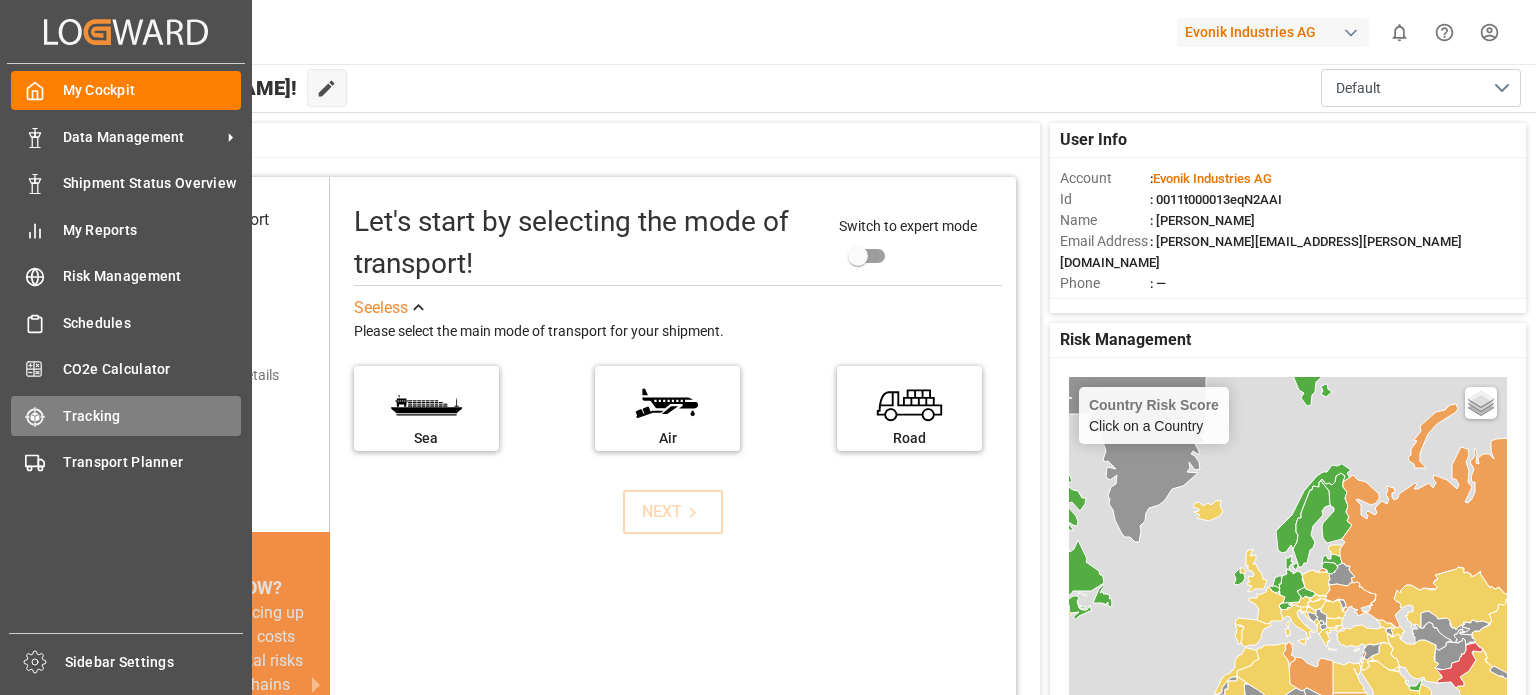 click on "Tracking" at bounding box center (152, 416) 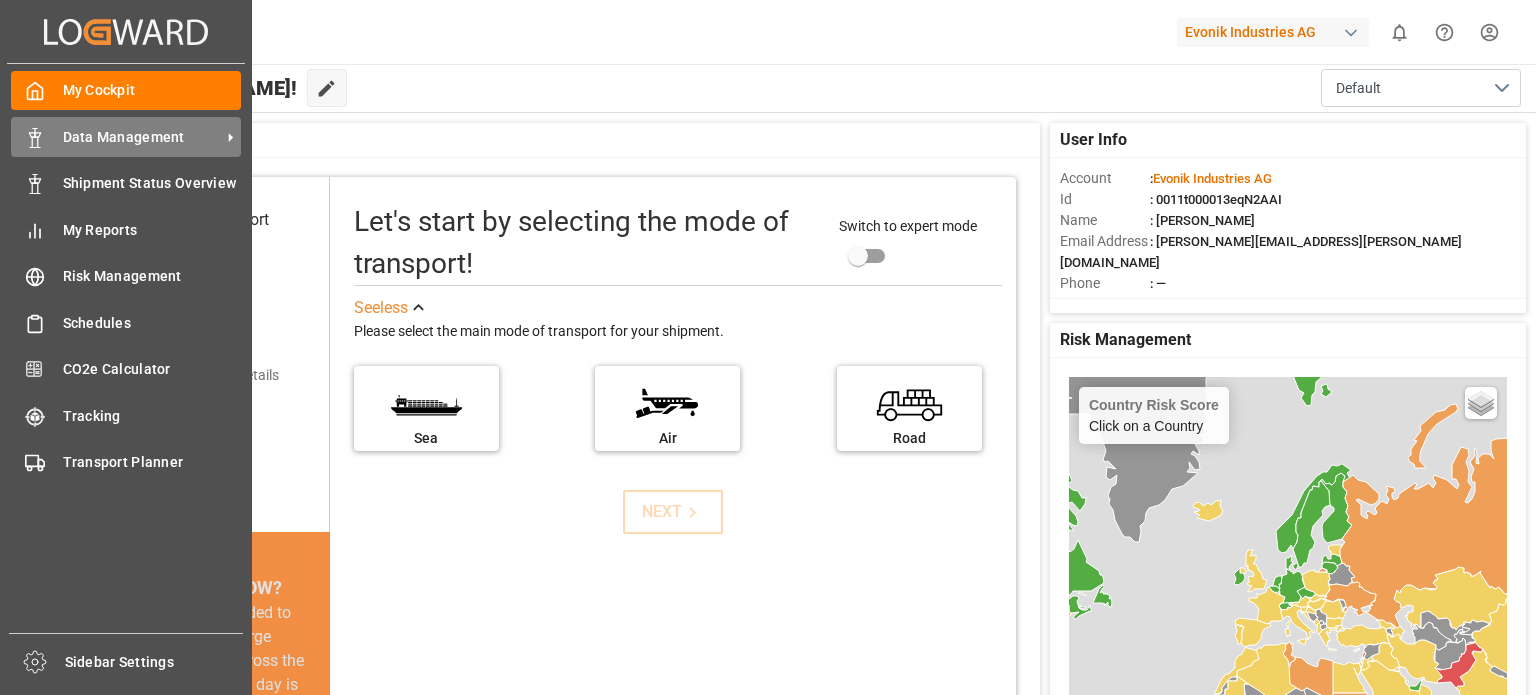click on "Data Management" at bounding box center [142, 137] 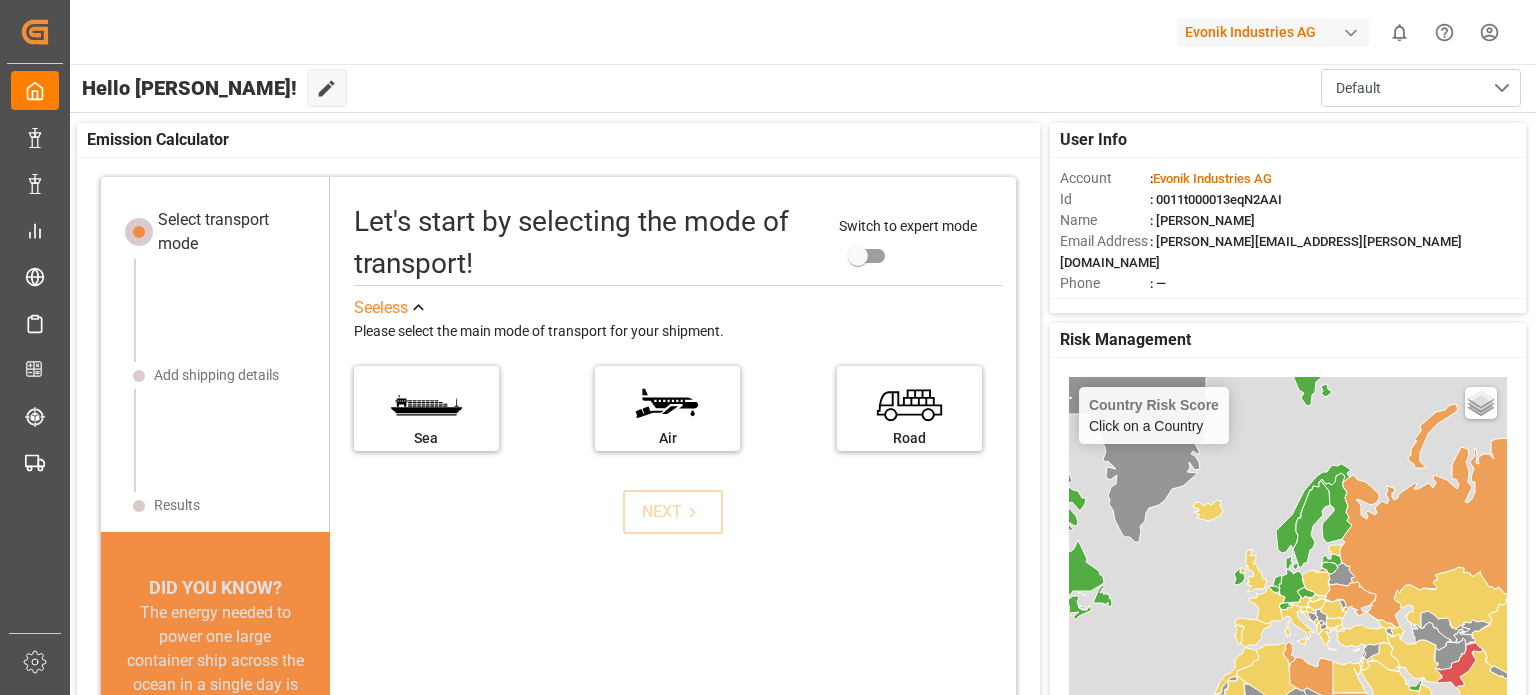 scroll, scrollTop: 6, scrollLeft: 0, axis: vertical 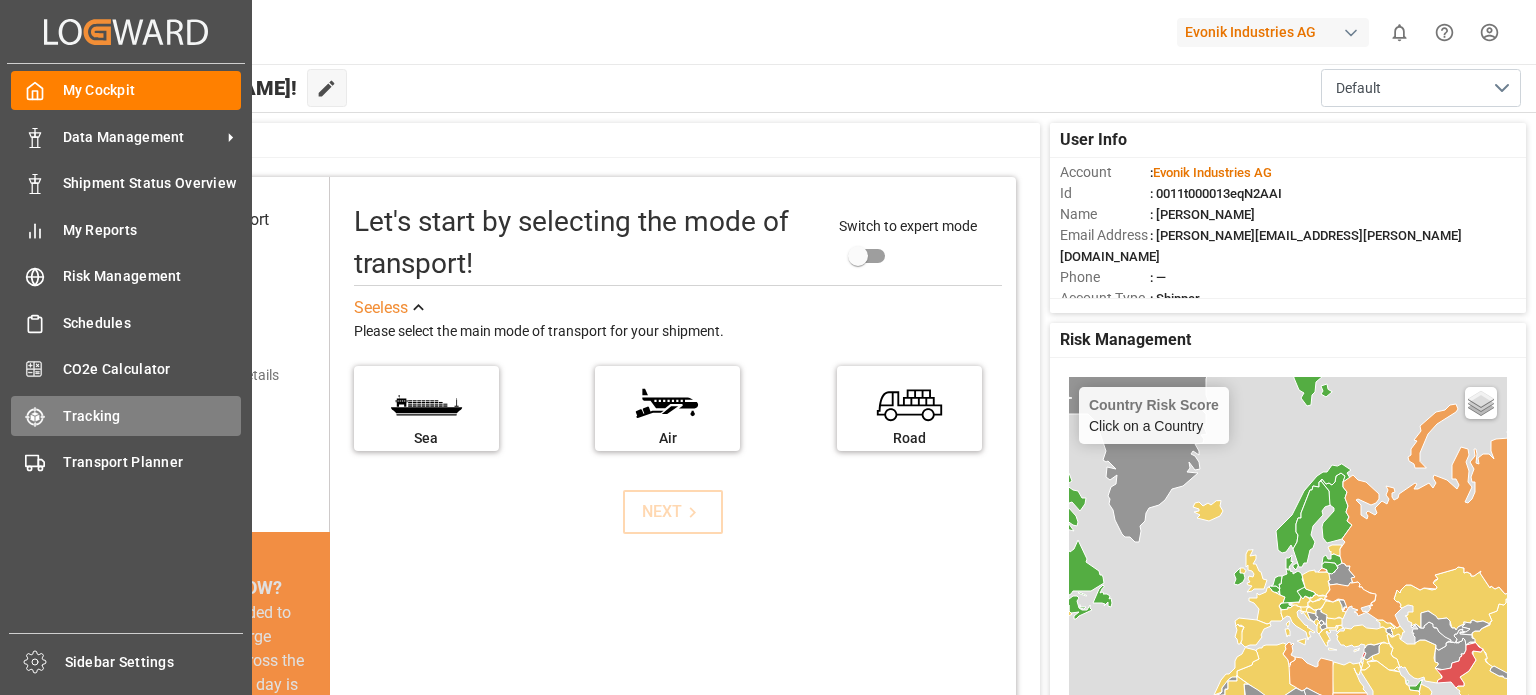 click on "Tracking" at bounding box center [152, 416] 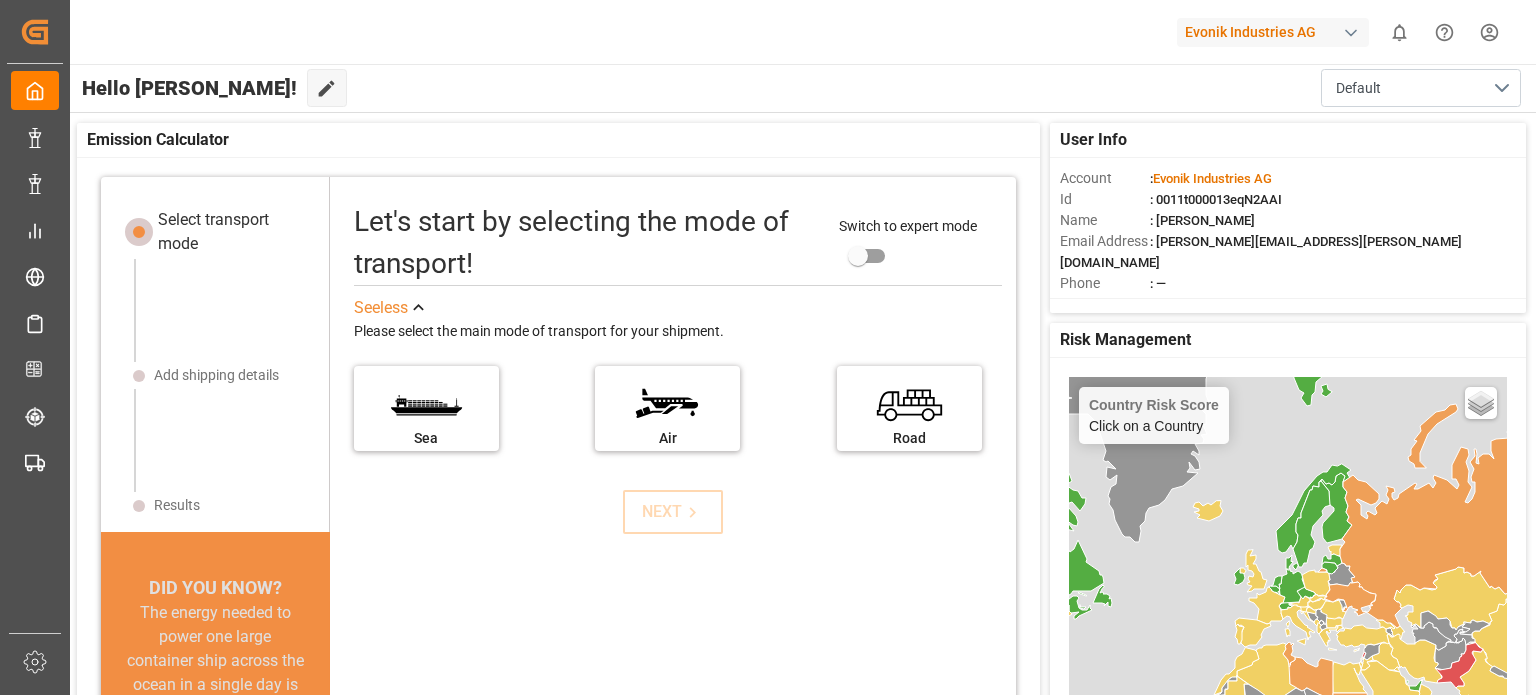 click on "Evonik Industries AG" at bounding box center [1273, 32] 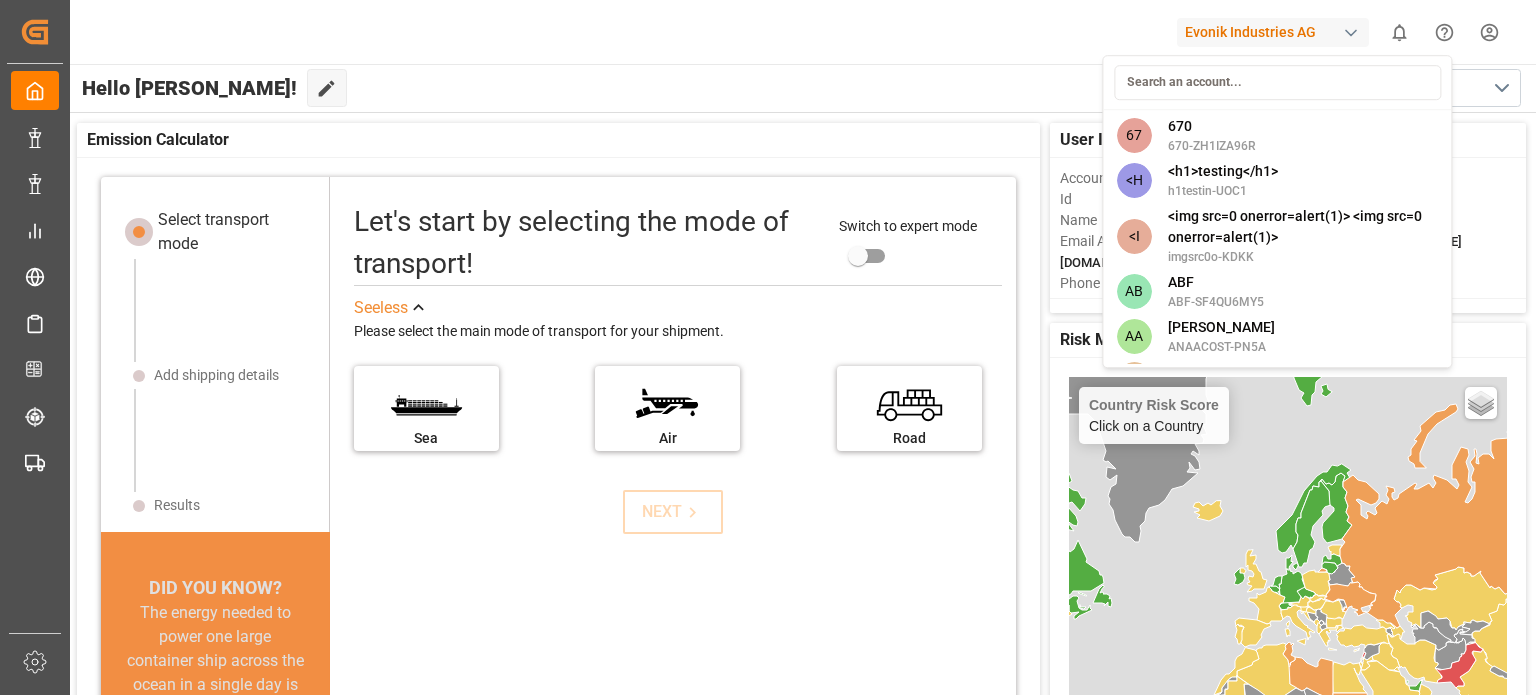 click on "Created by potrace 1.15, written by Peter Selinger 2001-2017 Created by potrace 1.15, written by Peter Selinger 2001-2017 My Cockpit My Cockpit Data Management Data Management Shipment Status Overview Shipment Status Overview My Reports My Reports Risk Management Risk Management Schedules Schedules CO2e Calculator CO2e Calculator Tracking Tracking Transport Planner Transport Planner Sidebar Settings Back to main menu Evonik Industries AG 0 Notifications Only show unread All Watching Mark all categories read No notifications Hello Pranay! Edit Cockpit Default User Info Account  :  Evonik Industries AG Id  : 0011t000013eqN2AAI Name  : Pranay Nimje  Email Address  : pranay.nimje@logward.com Phone  : — Account Type  : Shipper Risk Management Country Risk Score Click on a Country  Basic  Grayscale  Streets  Dark  Countries  Locations     No Risk       Very Low Risk       Low Risk       Medium Risk       High Risk       Event       Info. Not Available   + − Last Updated :   01-08-2024 13:18:75 Results See  less" at bounding box center (768, 347) 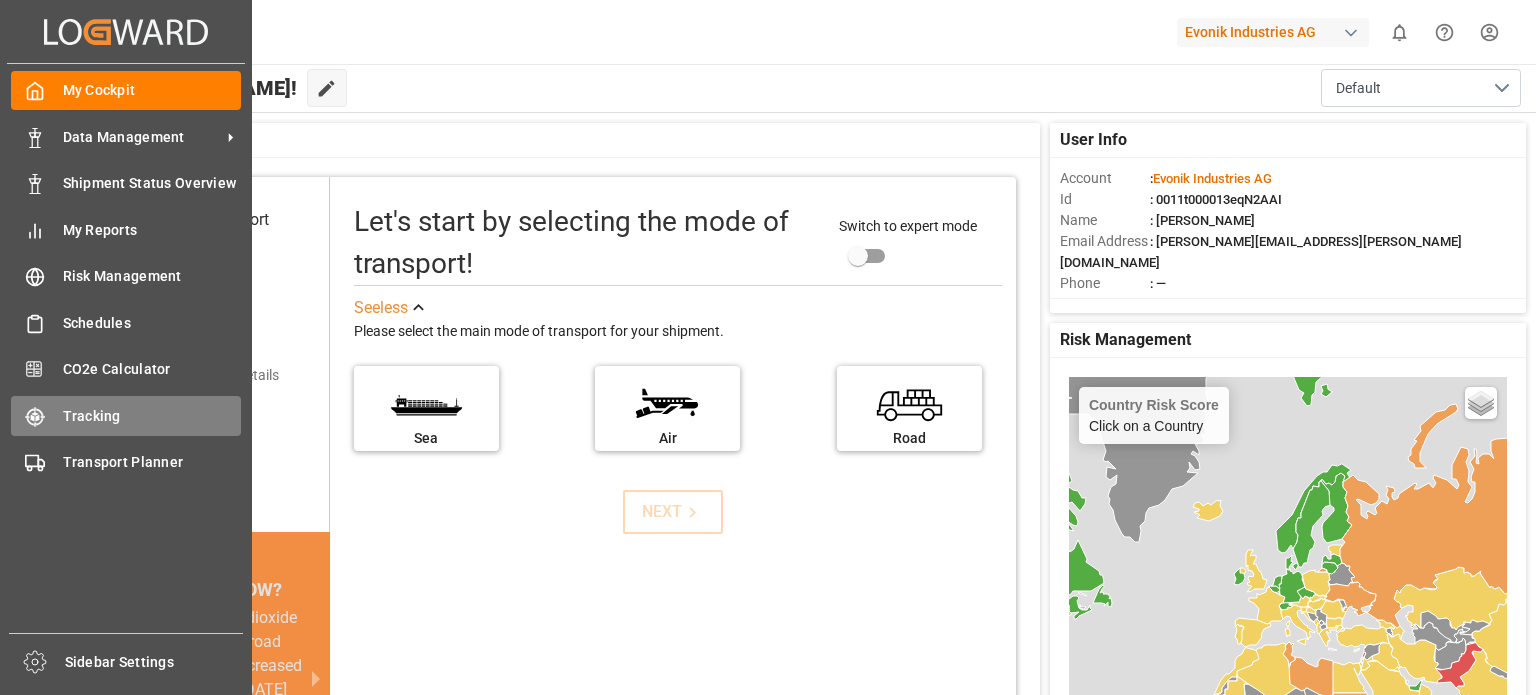 click on "Tracking" at bounding box center [152, 416] 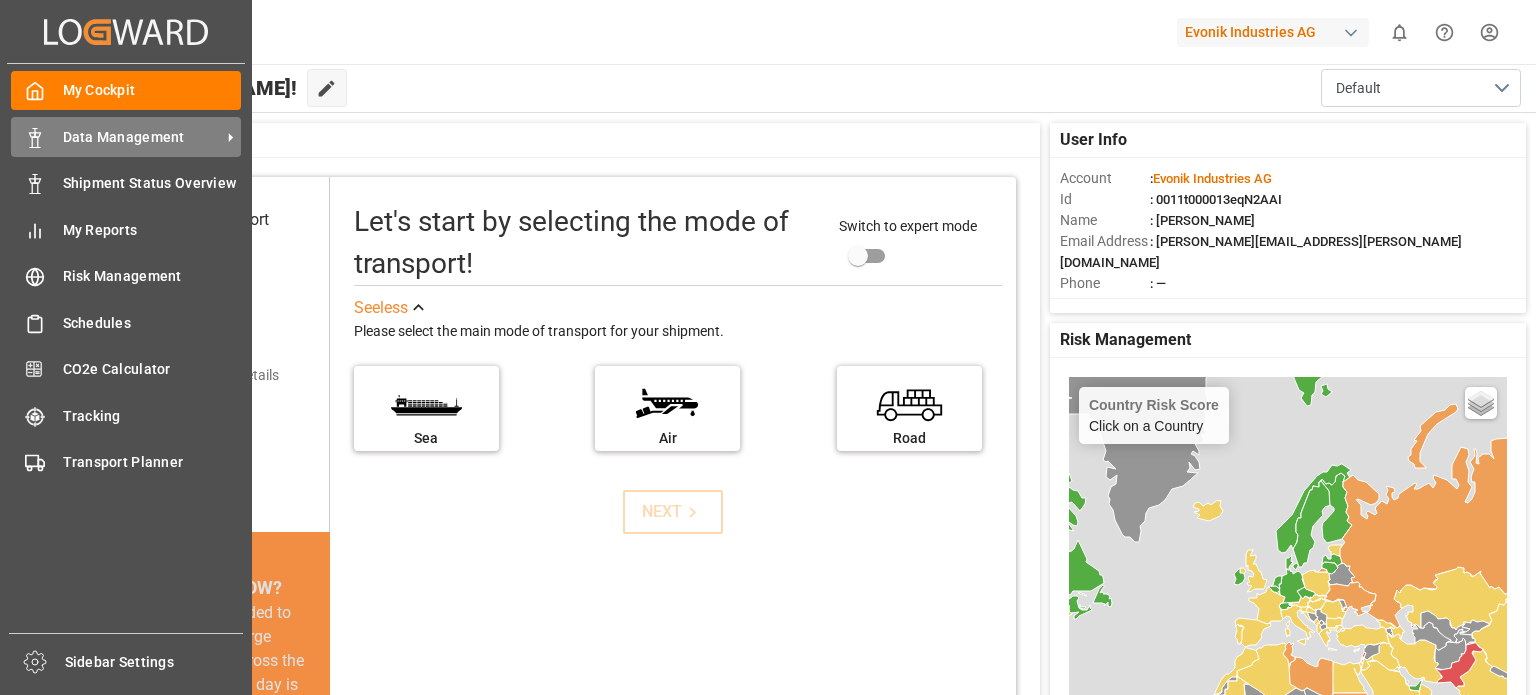 click on "Data Management" at bounding box center [142, 137] 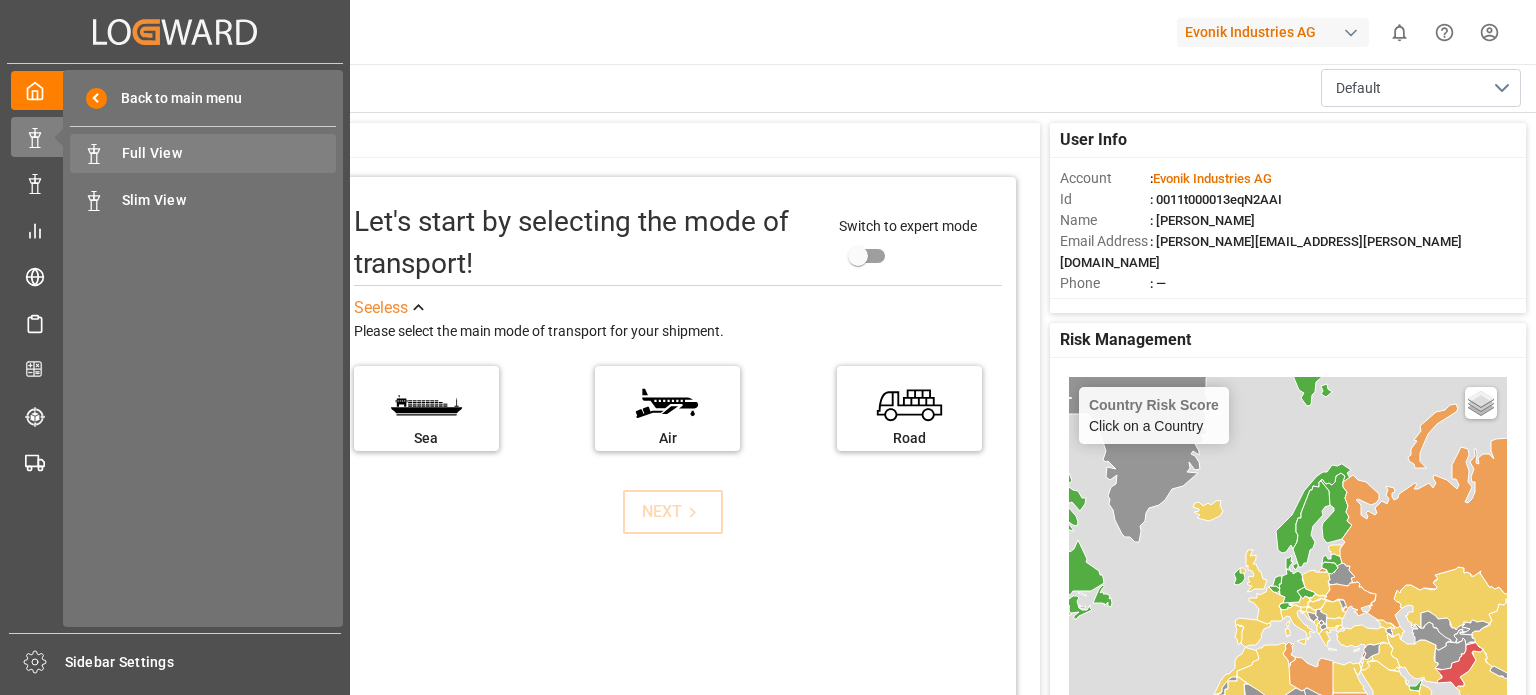 click on "Full View" at bounding box center [229, 153] 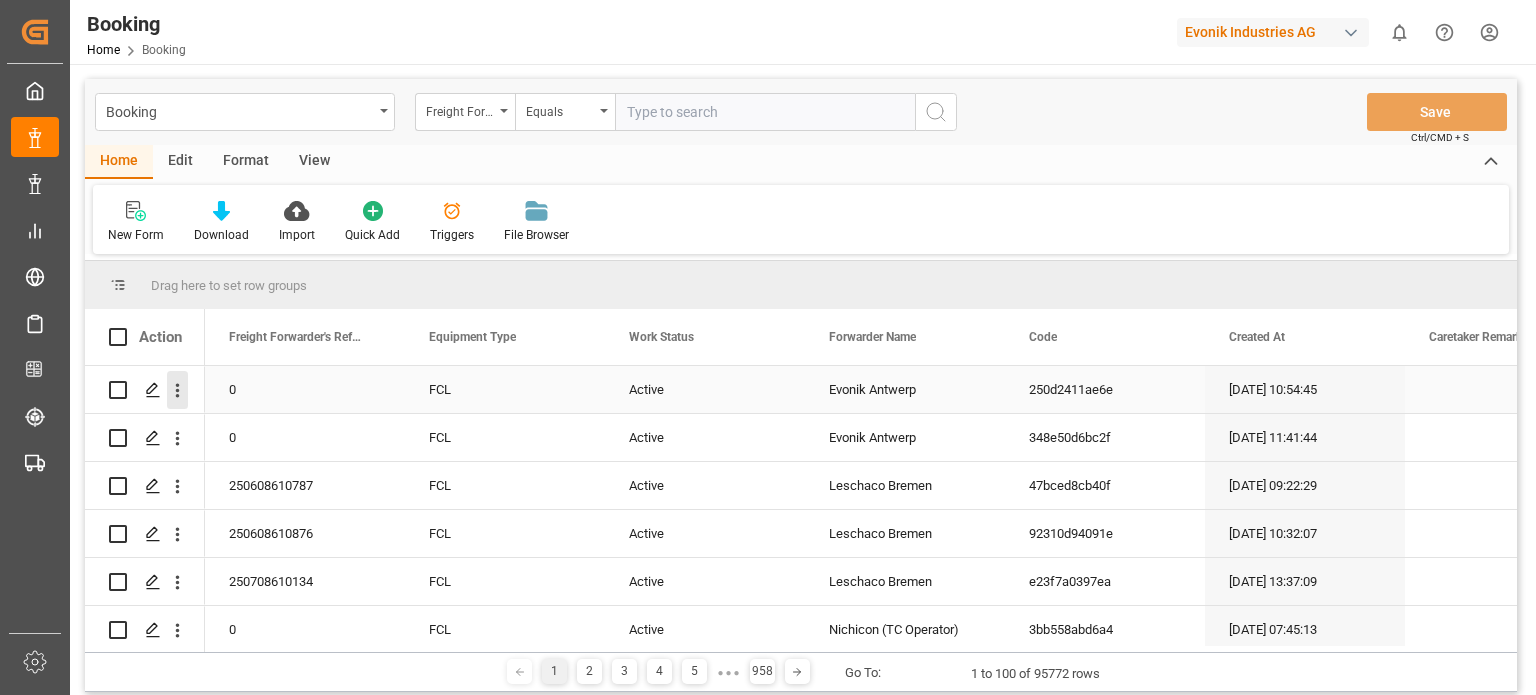 click 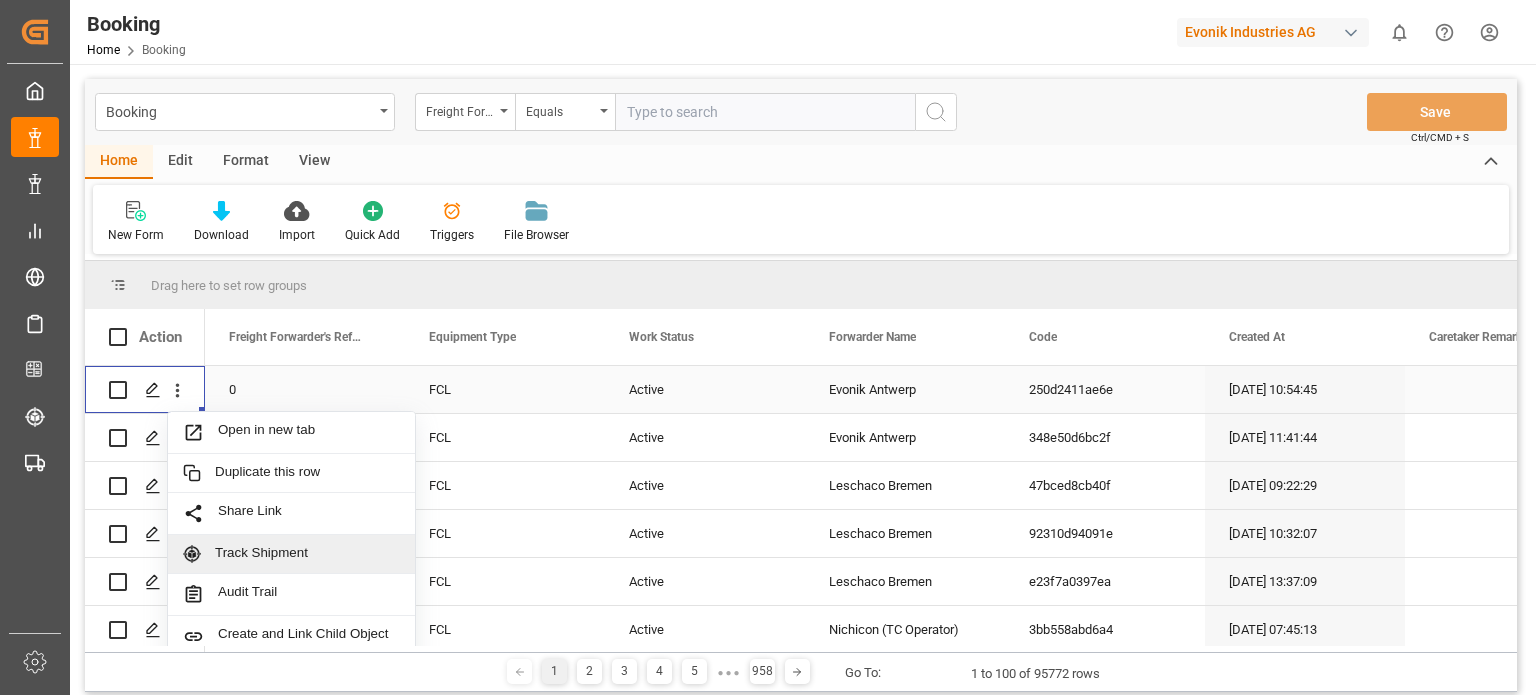 click on "Track Shipment" at bounding box center (307, 554) 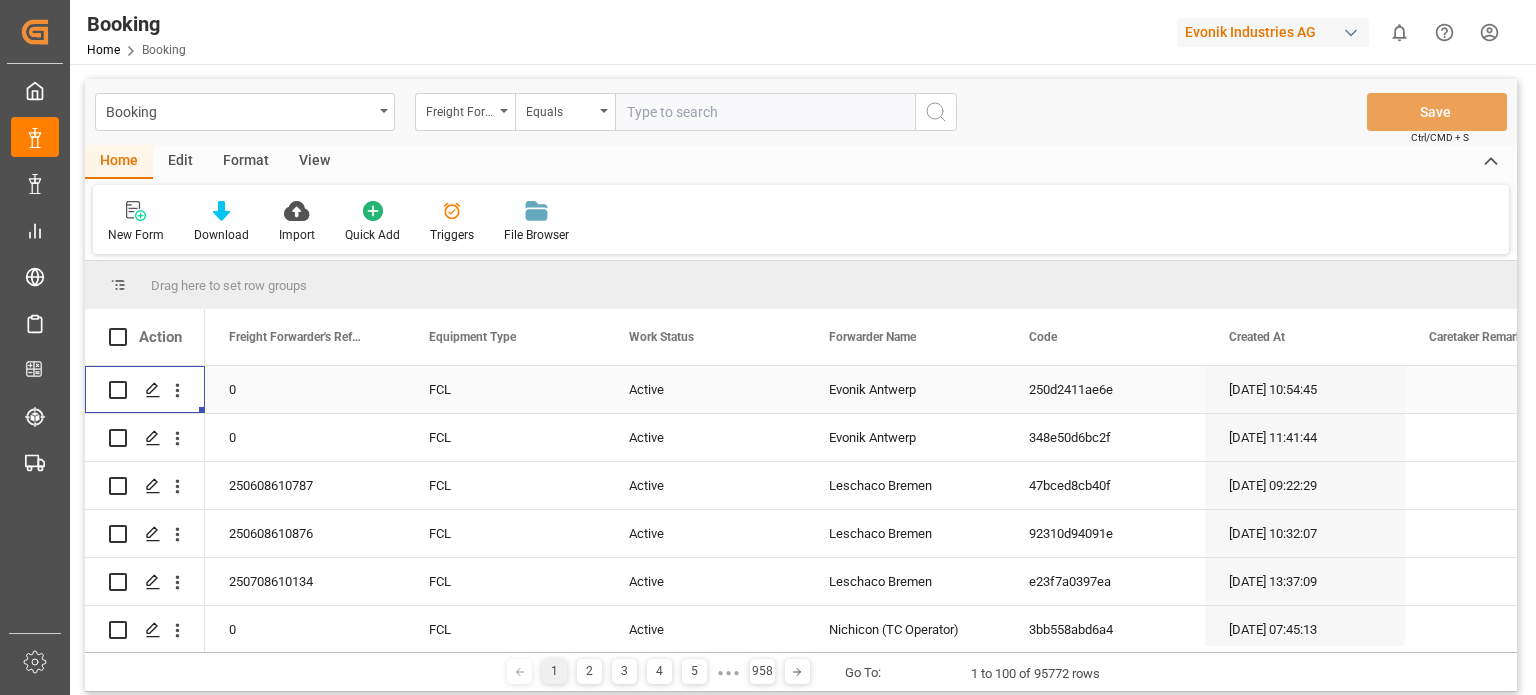 click on "Evonik Industries AG" at bounding box center (1273, 32) 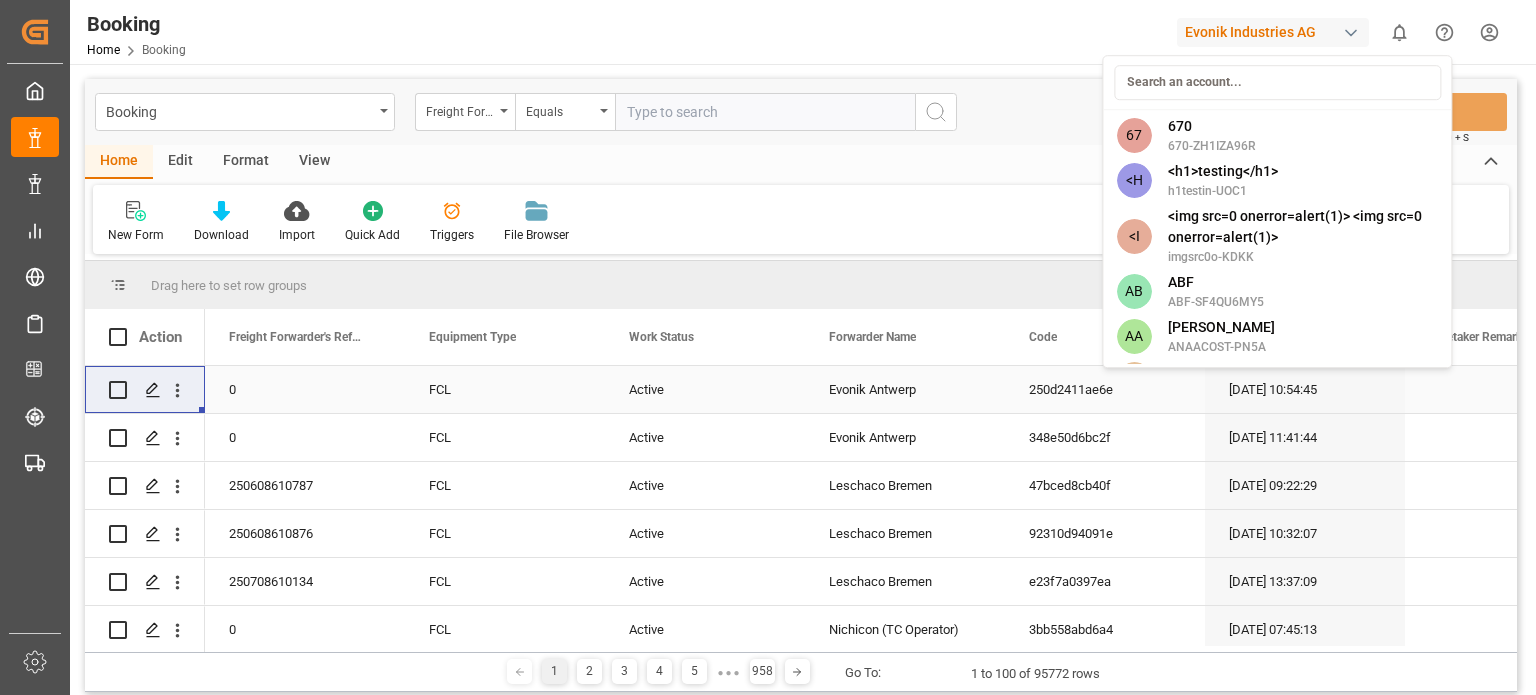 type on "c" 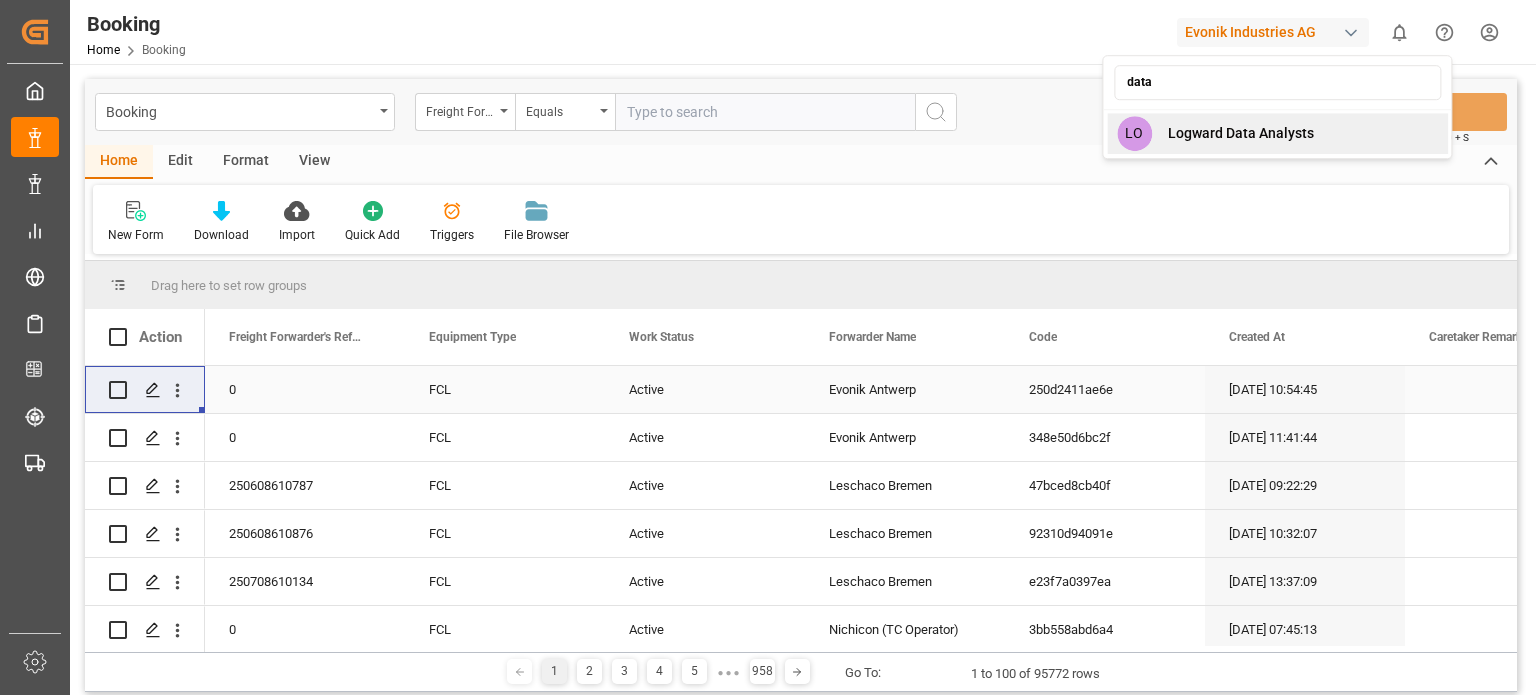 type on "data" 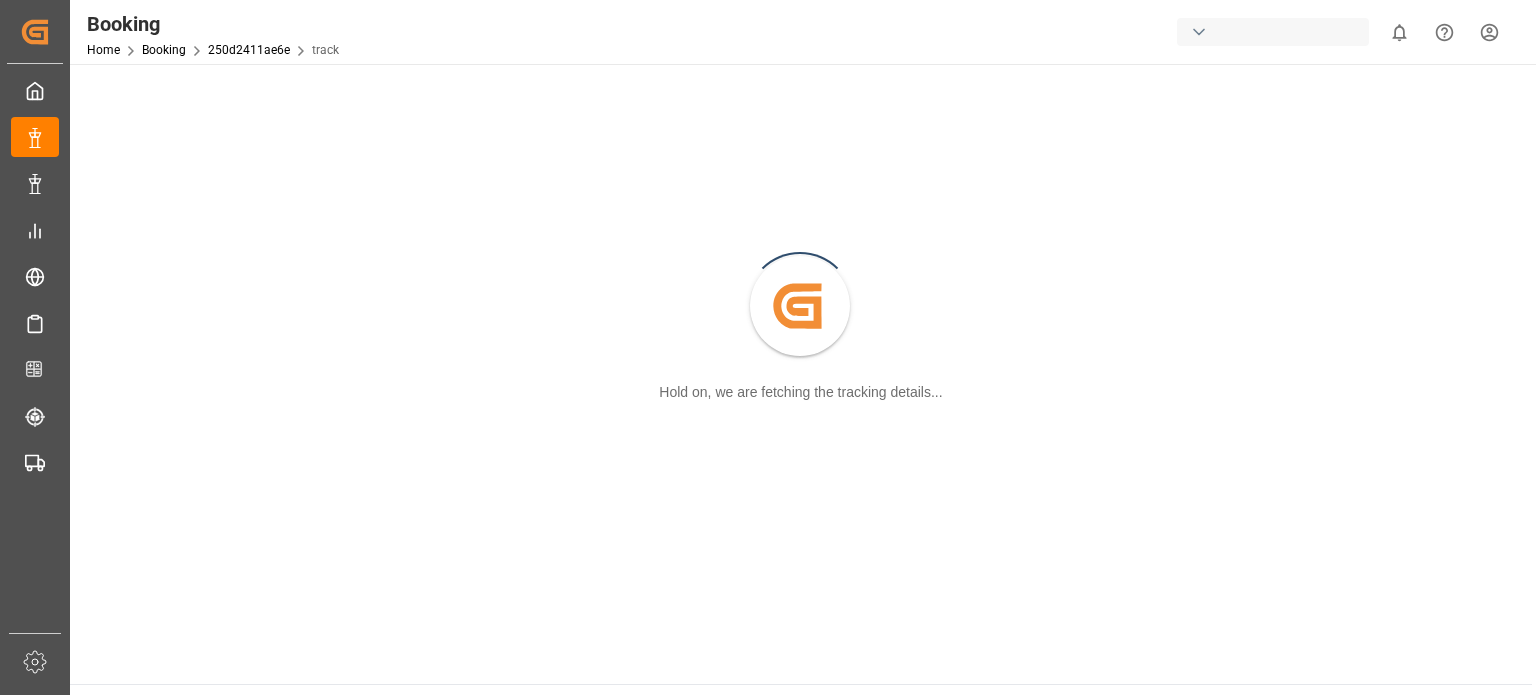 scroll, scrollTop: 0, scrollLeft: 0, axis: both 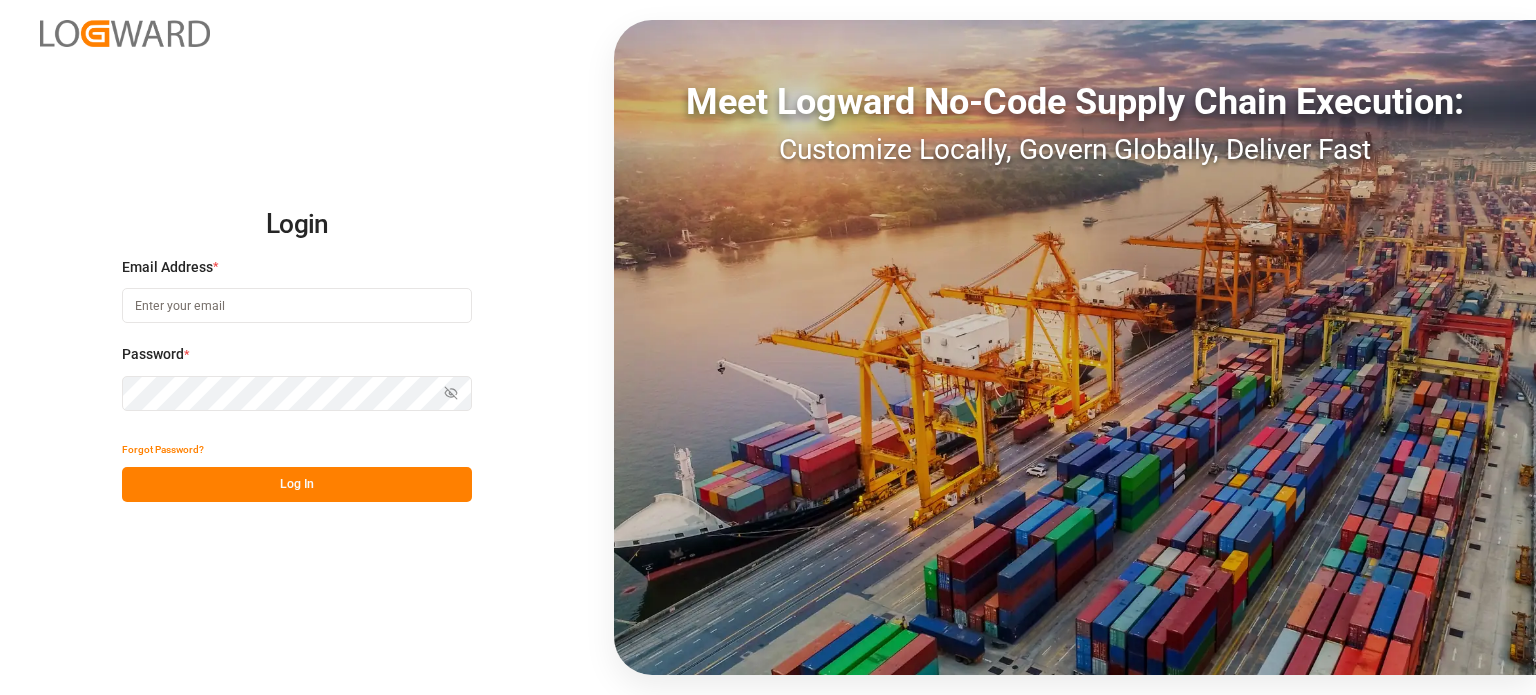 click at bounding box center [297, 305] 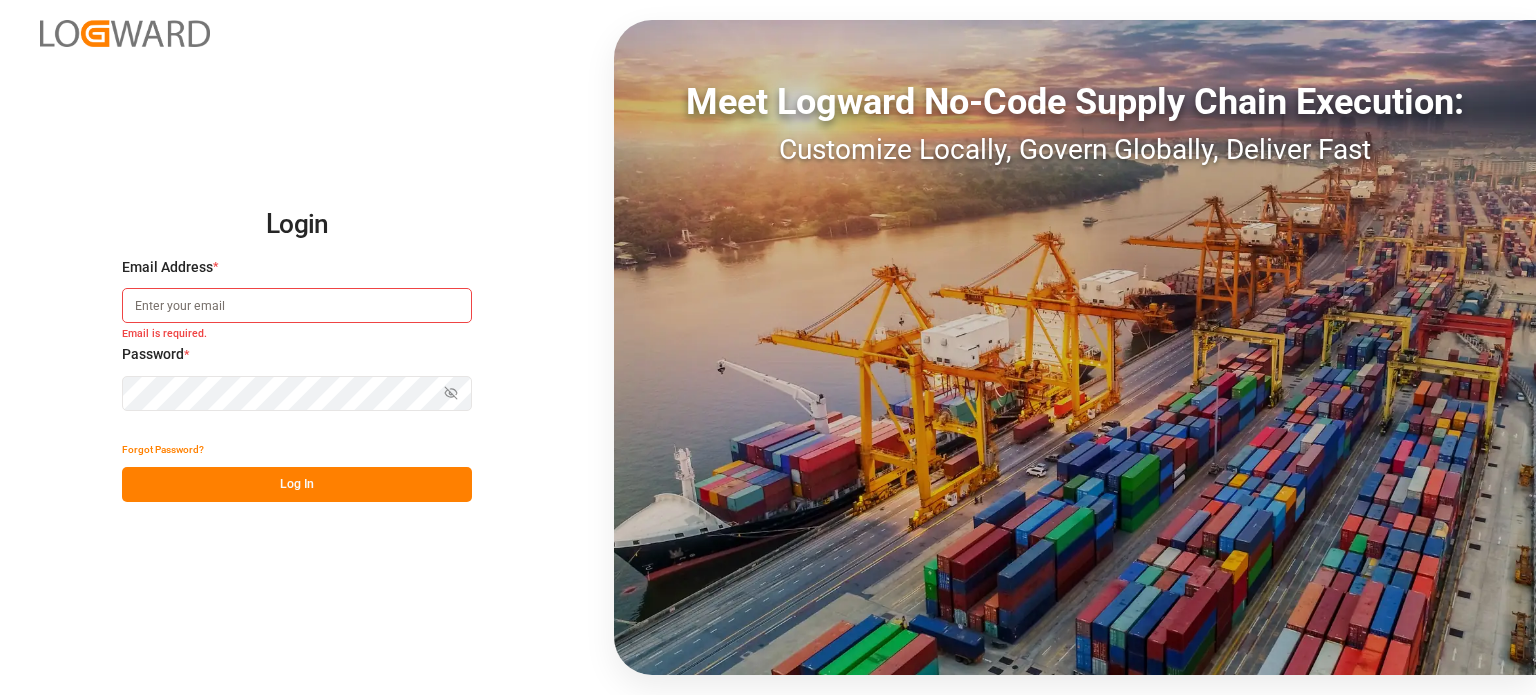 click on "Meet Logward No-Code Supply Chain Execution: Customize Locally, Govern Globally, Deliver Fast" at bounding box center [1075, 347] 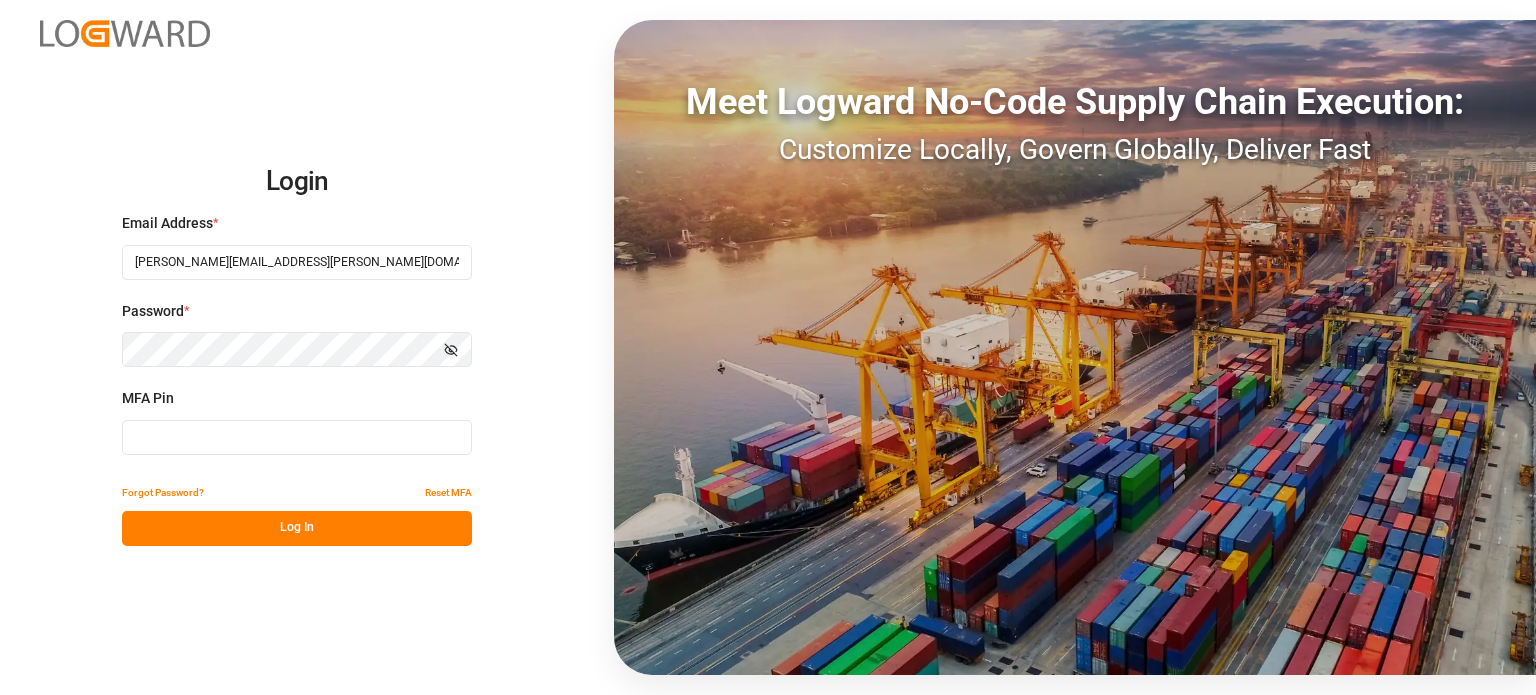 type on "740113" 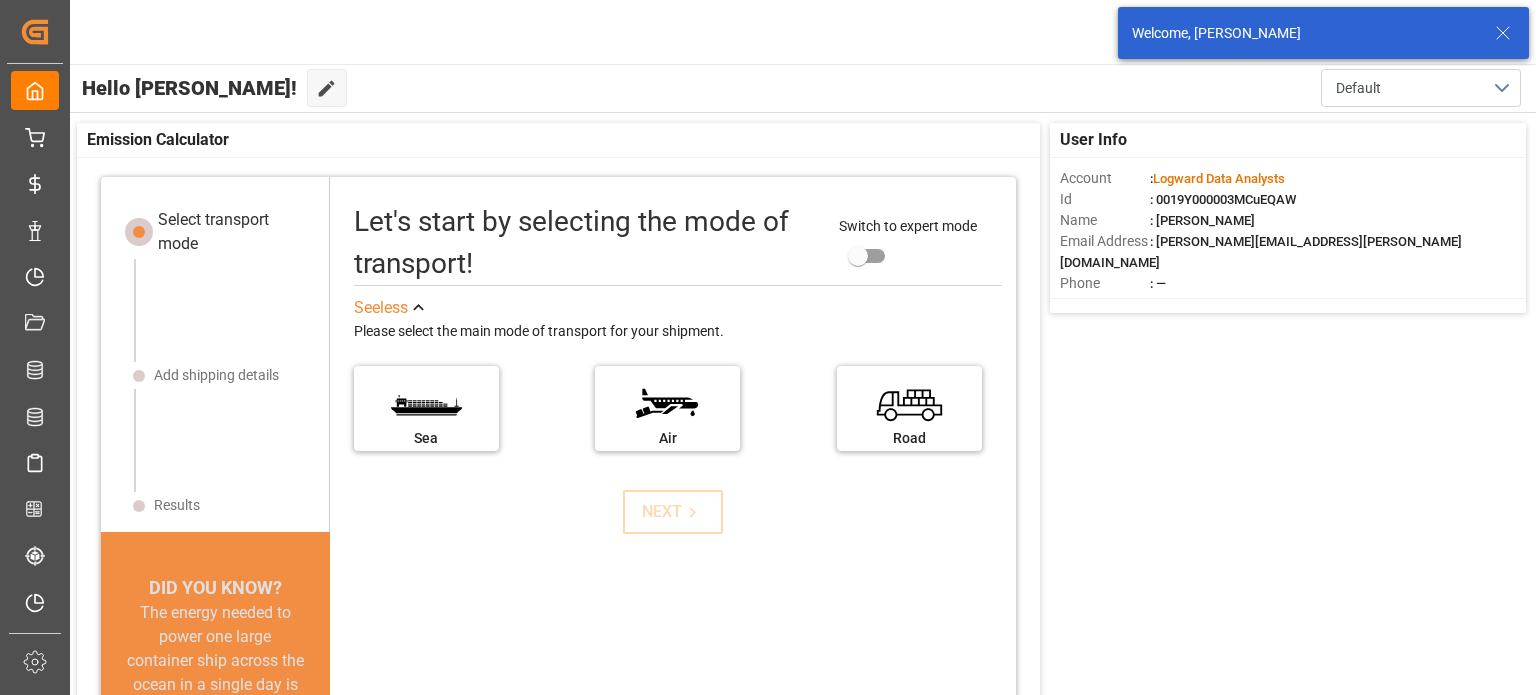 click 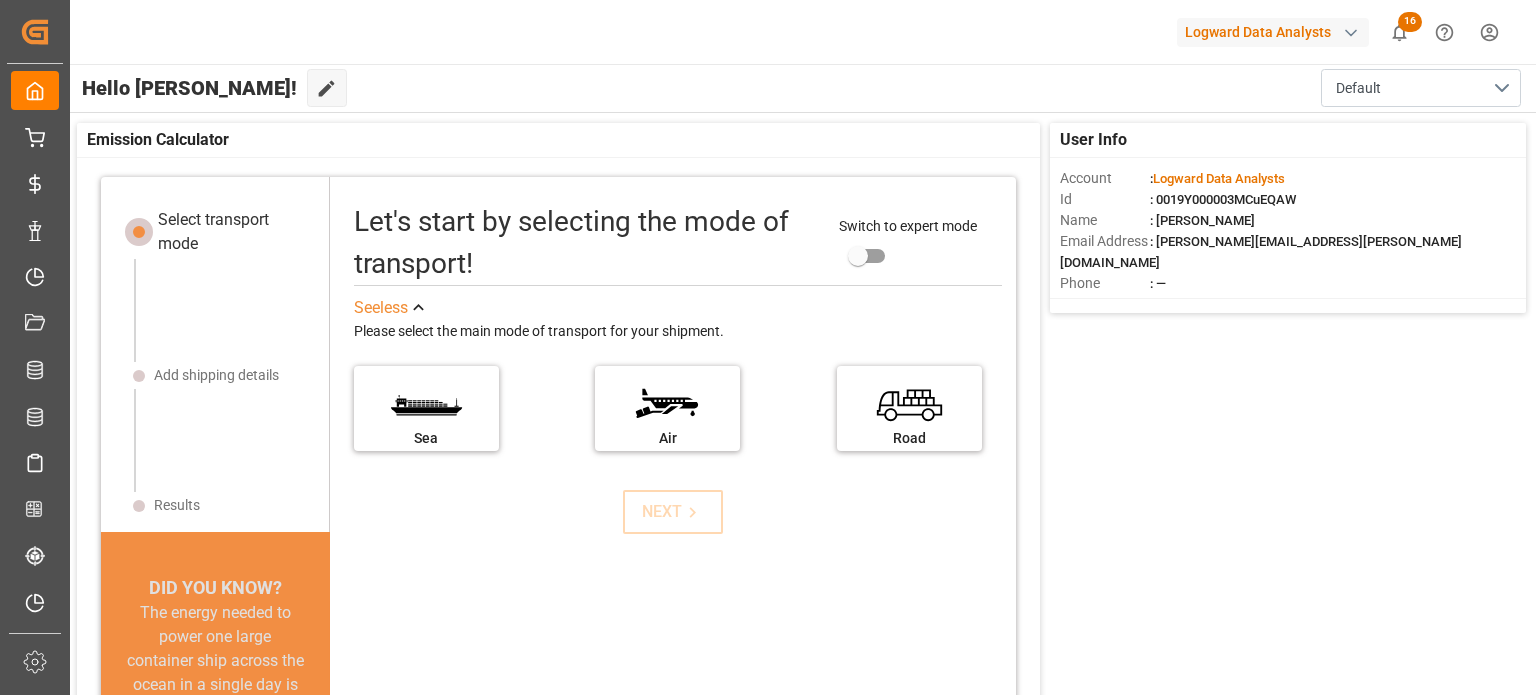 click on "Logward Data Analysts" at bounding box center (1273, 32) 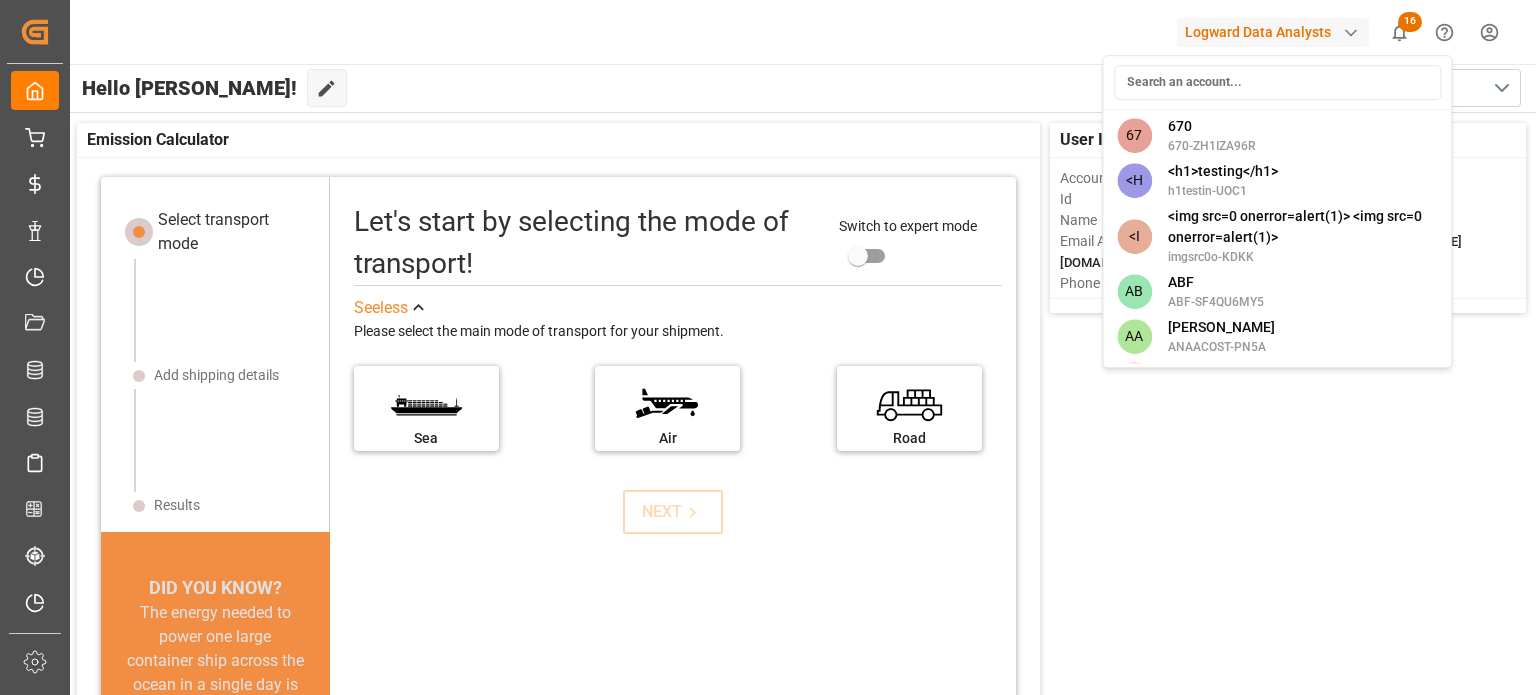 click on "Created by potrace 1.15, written by Peter Selinger 2001-2017 Created by potrace 1.15, written by Peter Selinger 2001-2017 My Cockpit My Cockpit My Quotes My Quotes My Rates My Rates Data Management Data Management My Allocations My Allocations Document Management Document Management All Carriers All Carriers Freight Forwarder Freight Forwarder Schedules Schedules CO2e Calculator CO2e Calculator Tracking Tracking Timeslot Management V2 Timeslot Management V2 Sidebar Settings Back to main menu Logward Data Analysts 16 Notifications Only show unread All Mark all categories read Duplication Mark all as read Transport Order 12 days ago 4 objects are successfully duplicated Transport Order 12 days ago 2 objects are successfully duplicated Transport Order 12 days ago 1 objects are successfully duplicated Transport Unit 13 days ago 8 objects are successfully duplicated Transport Unit 13 days ago 4 objects are successfully duplicated Transport Unit 13 days ago 2 objects are successfully duplicated Transport Unit  : Id" at bounding box center (768, 347) 